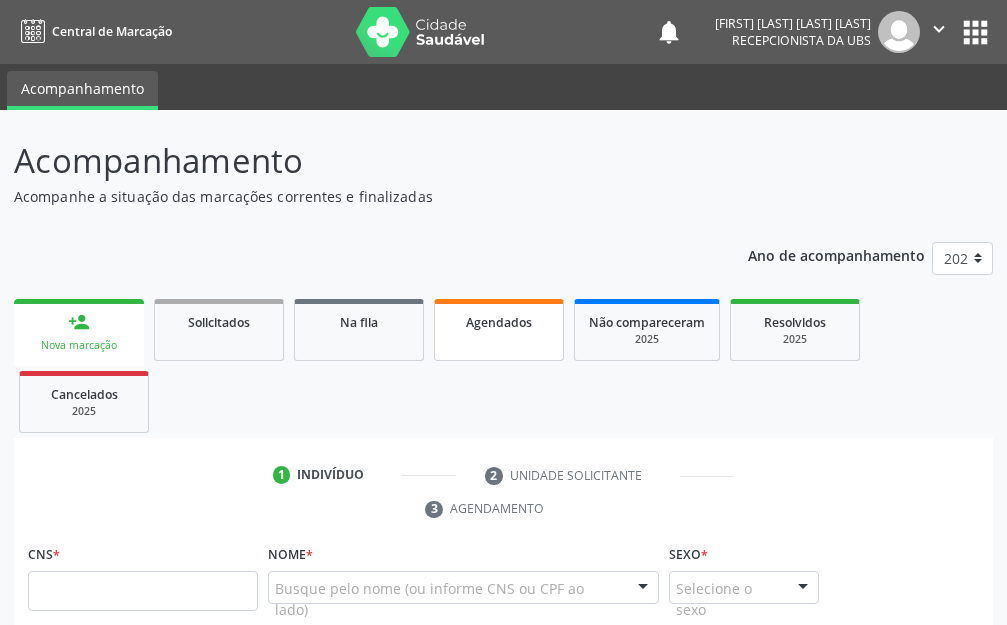 scroll, scrollTop: 0, scrollLeft: 0, axis: both 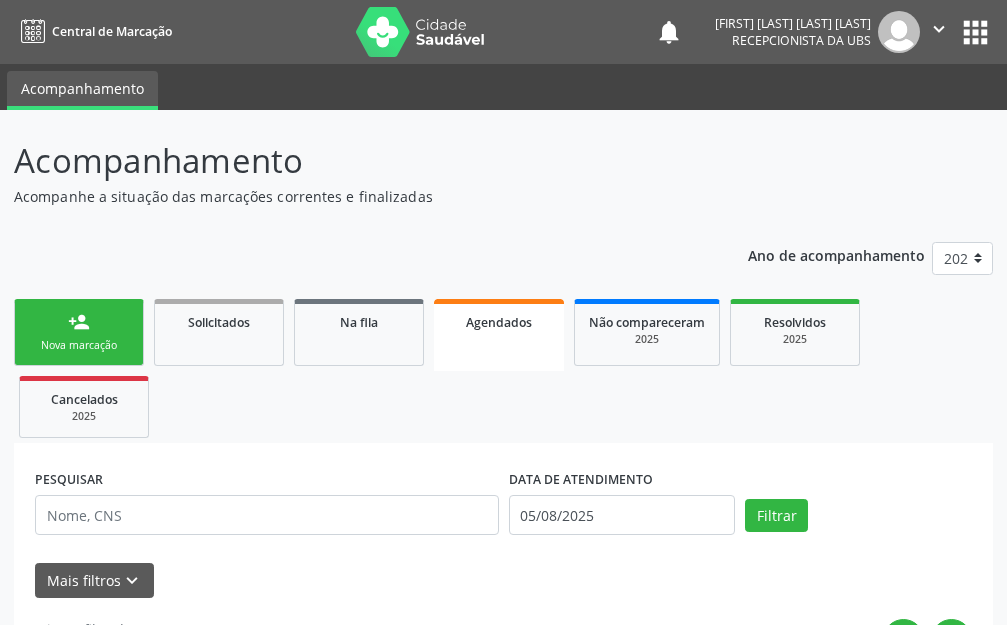 click on "Agendados" at bounding box center (499, 335) 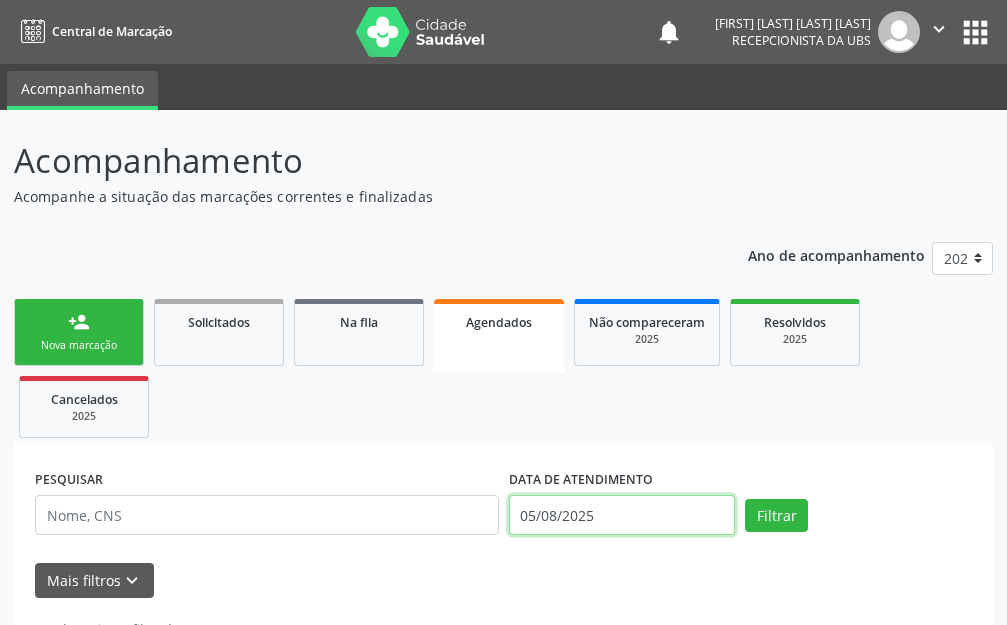 click on "05/08/2025" at bounding box center [622, 515] 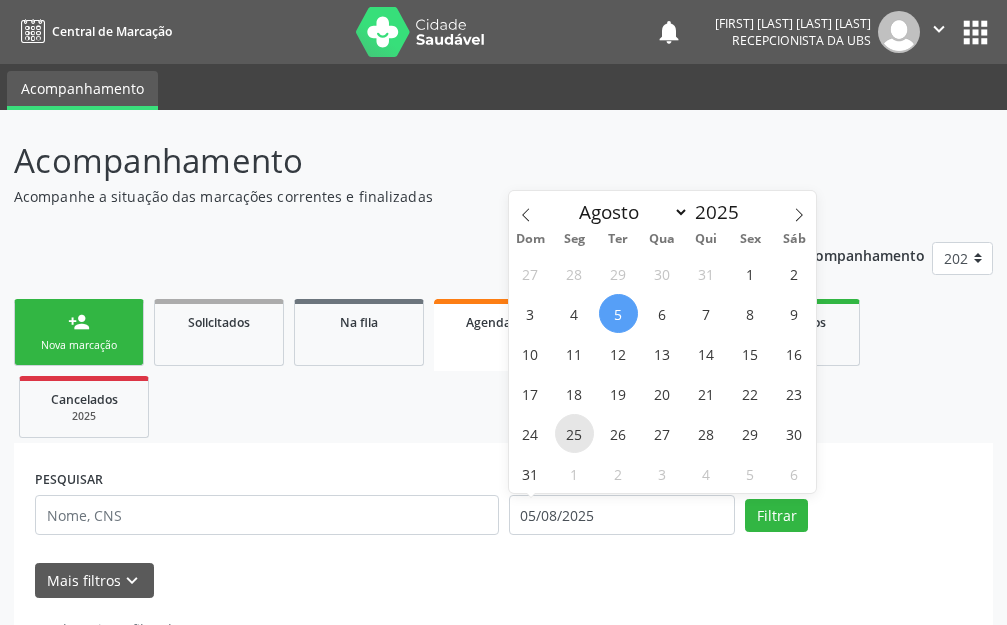 click on "25" at bounding box center (574, 433) 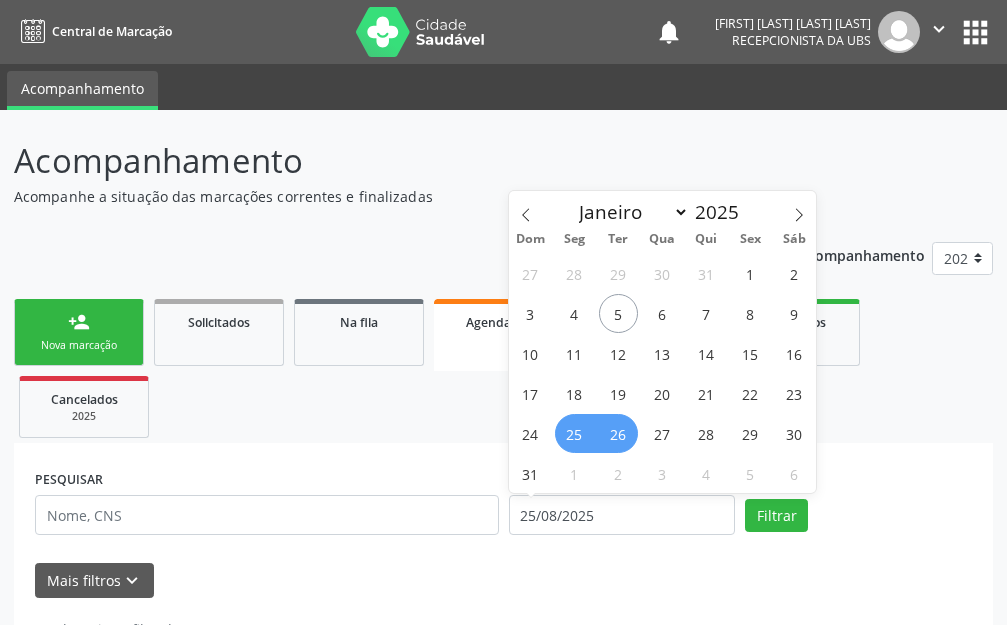 click on "26" at bounding box center [618, 433] 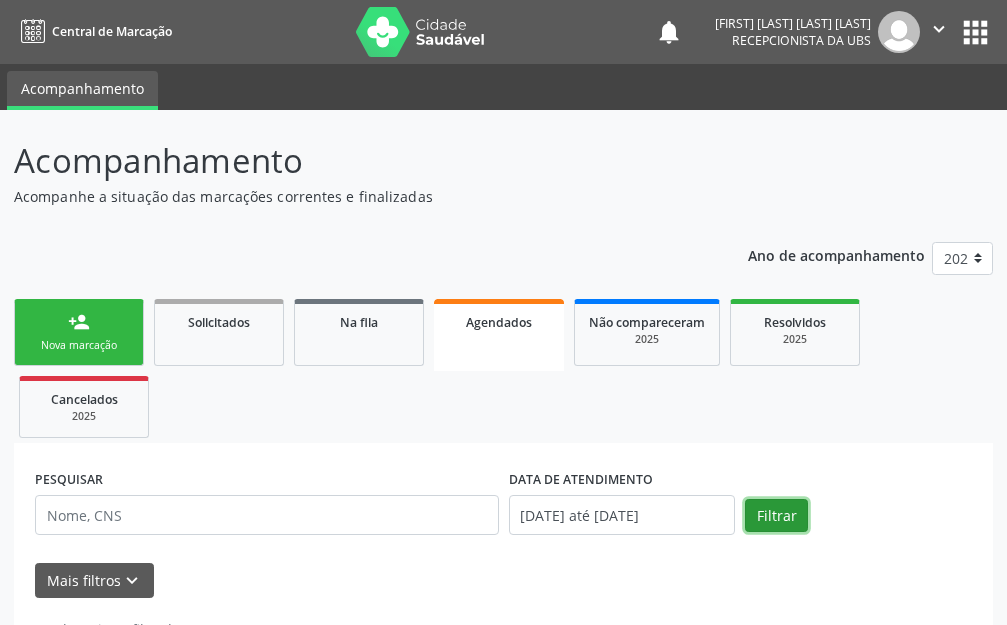 click on "Filtrar" at bounding box center (776, 516) 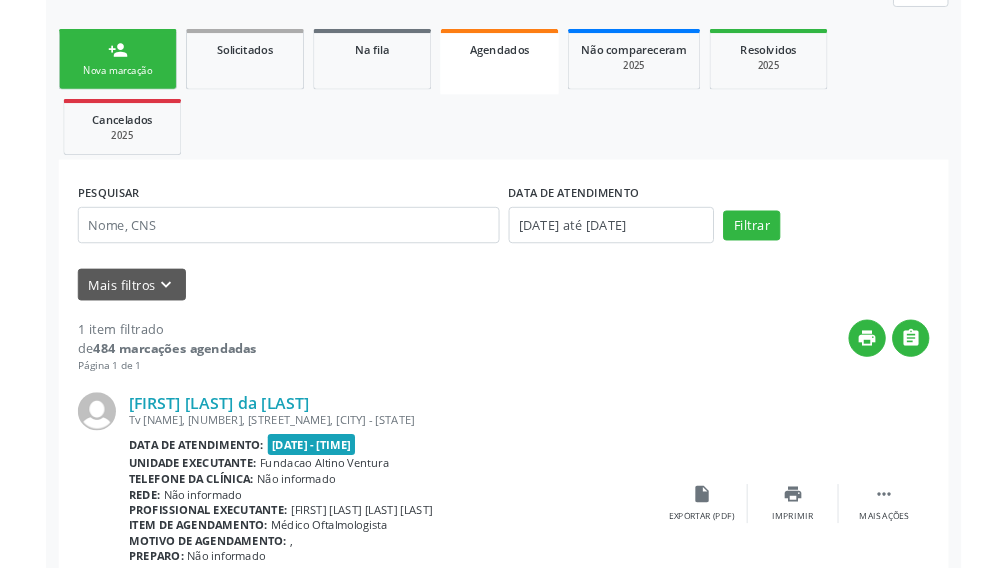 scroll, scrollTop: 375, scrollLeft: 0, axis: vertical 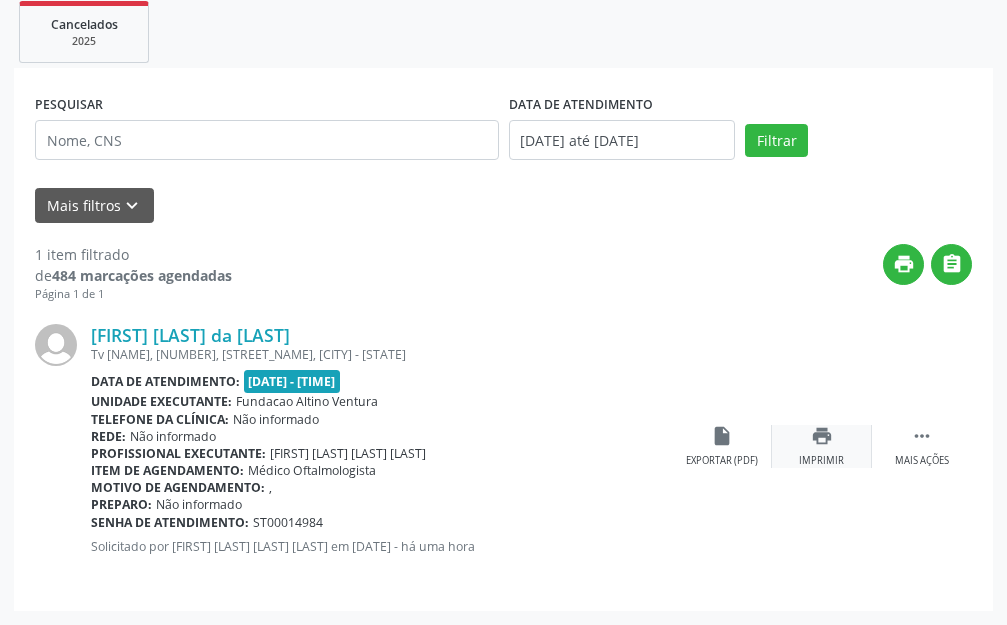 click on "print" at bounding box center [822, 436] 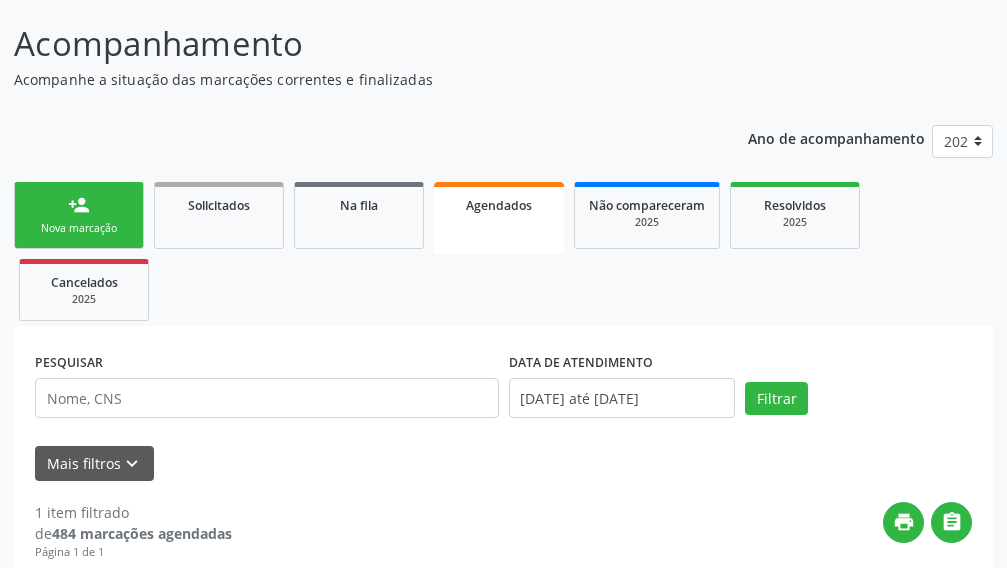 scroll, scrollTop: 75, scrollLeft: 0, axis: vertical 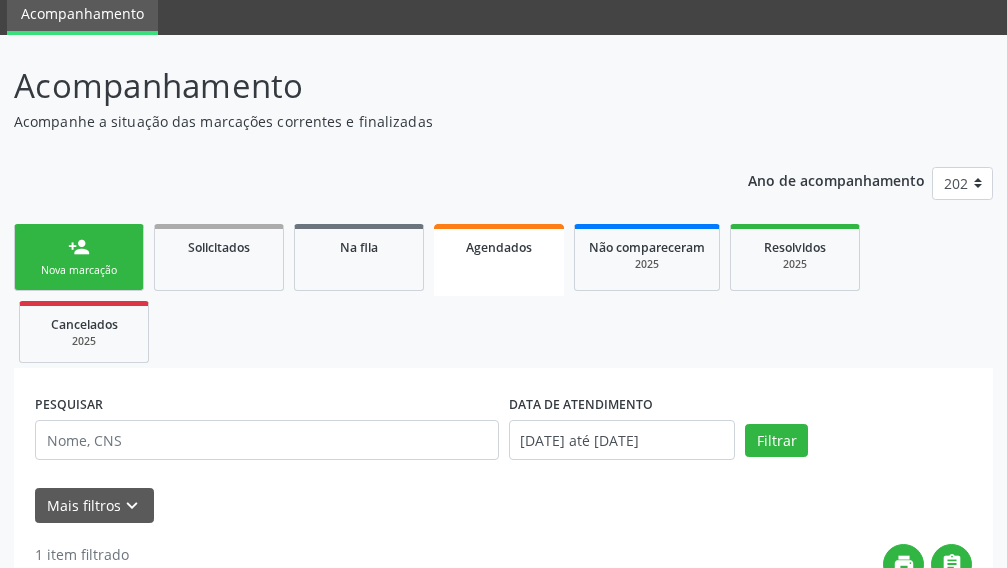 click on "person_add
Nova marcação" at bounding box center [79, 257] 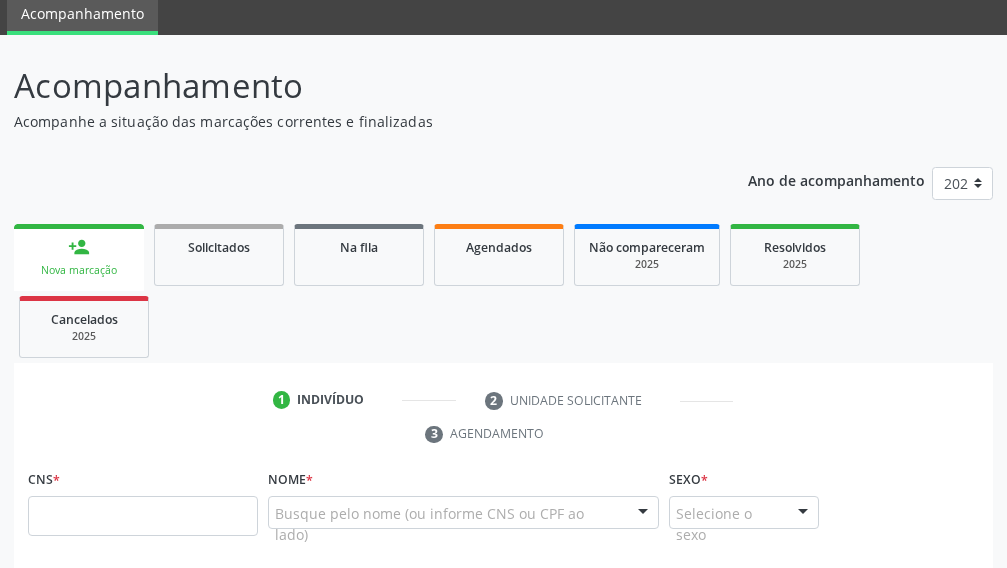 click on "Nova marcação" at bounding box center [79, 270] 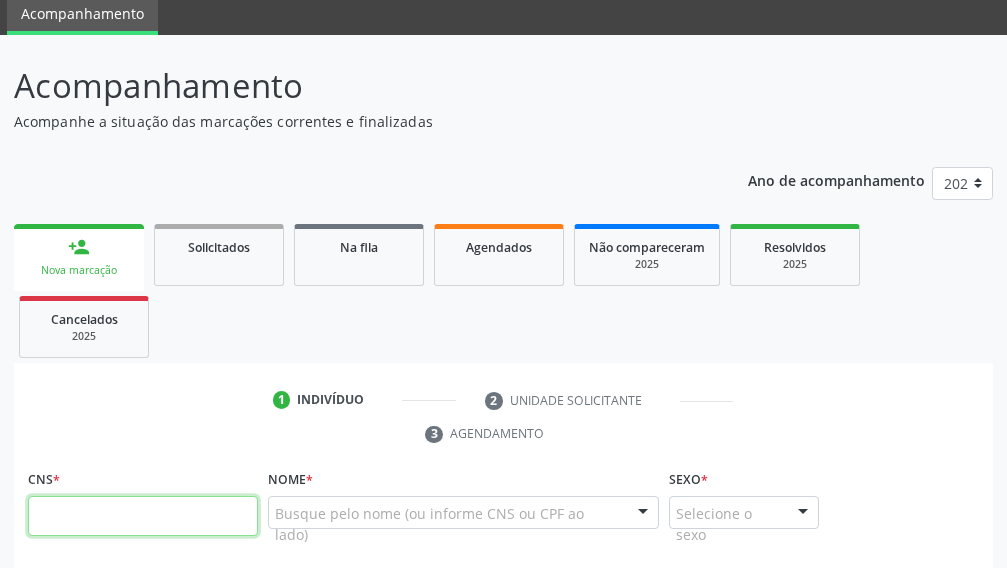 click at bounding box center (143, 516) 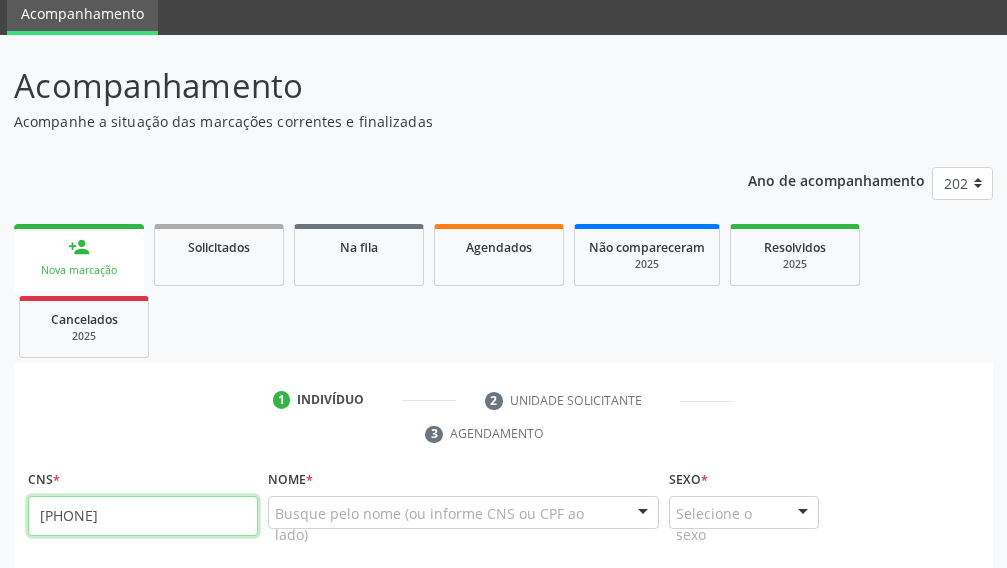 type on "[PHONE]" 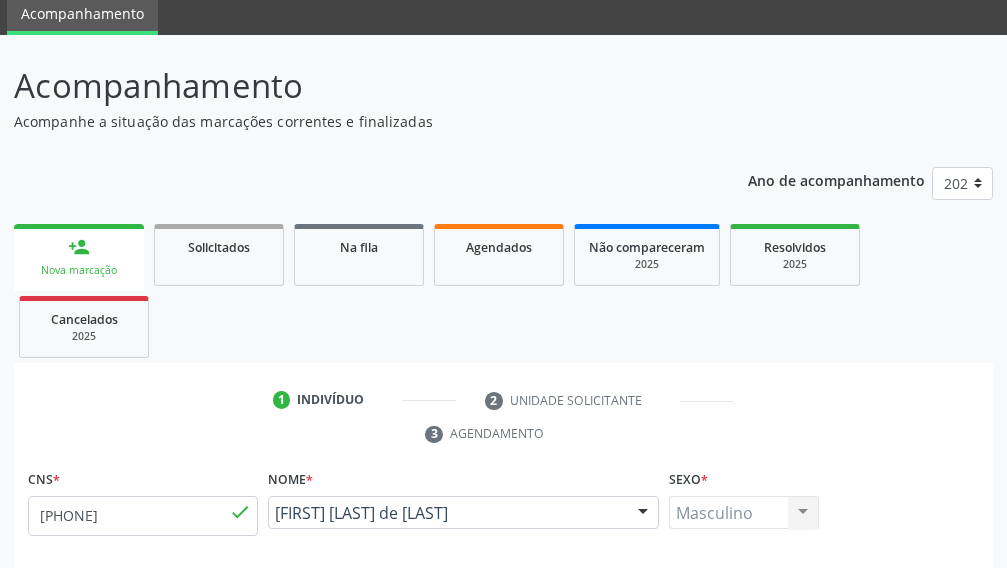 type on "[DATE]" 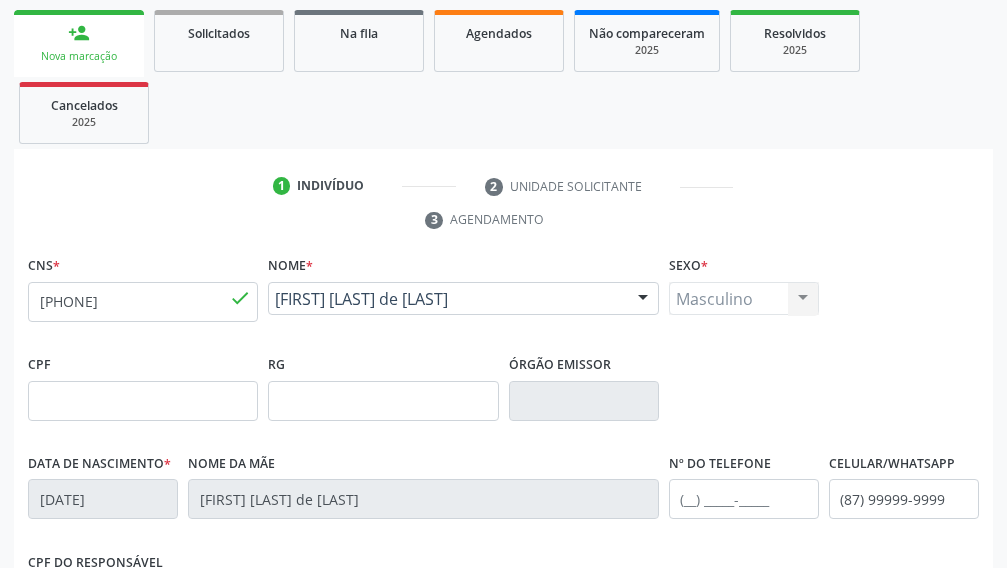 scroll, scrollTop: 222, scrollLeft: 0, axis: vertical 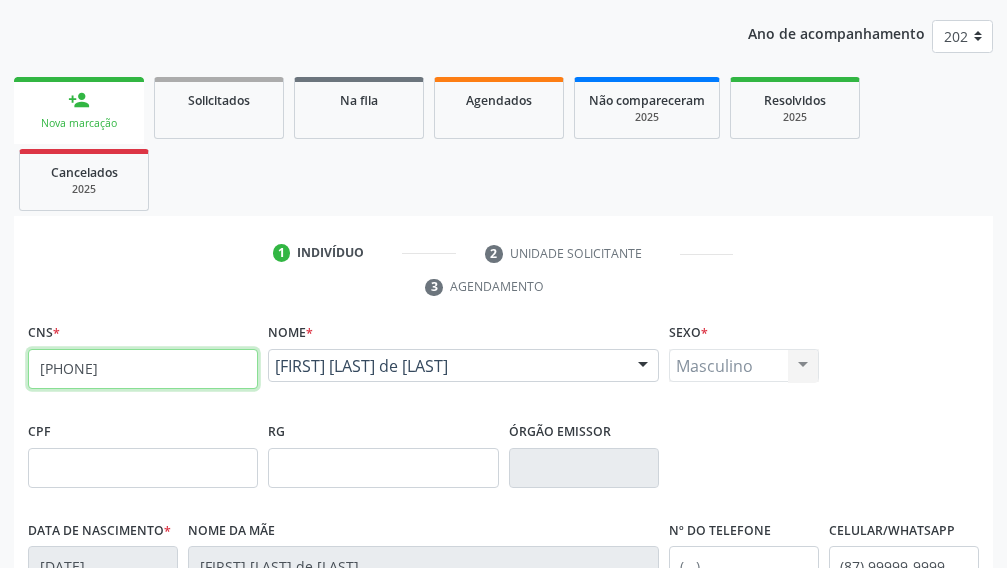 click on "[PHONE]" at bounding box center (143, 369) 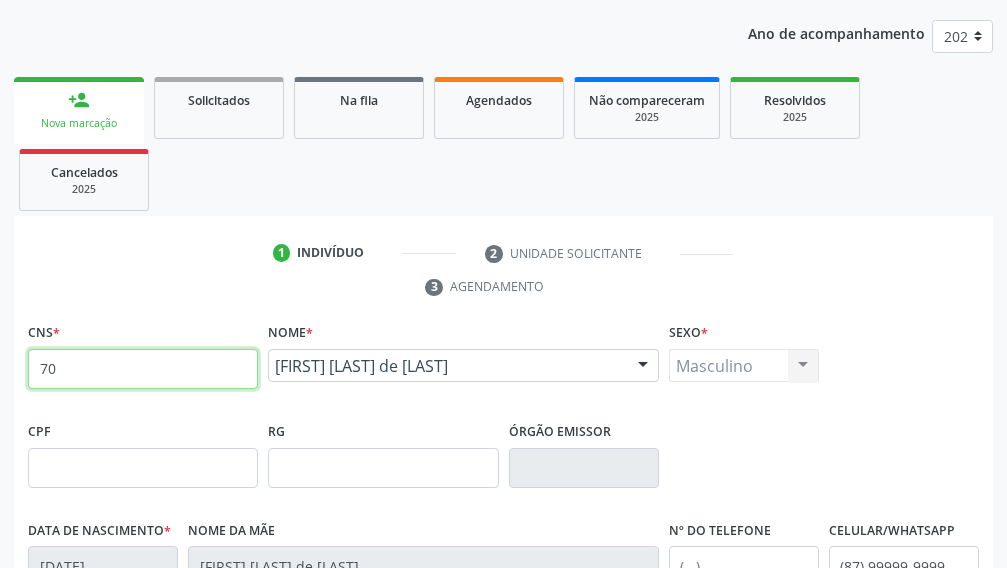 type on "7" 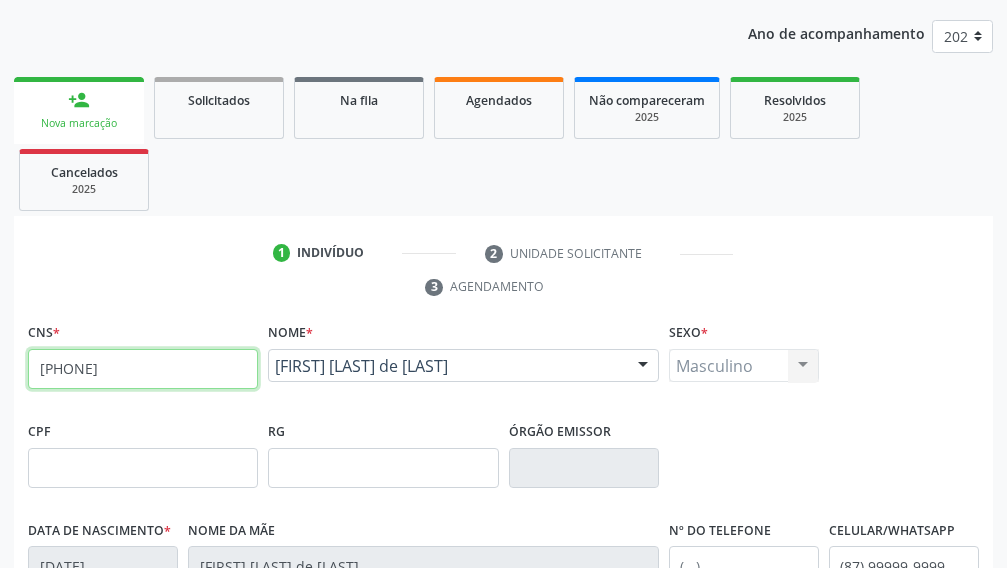 type on "[PHONE]" 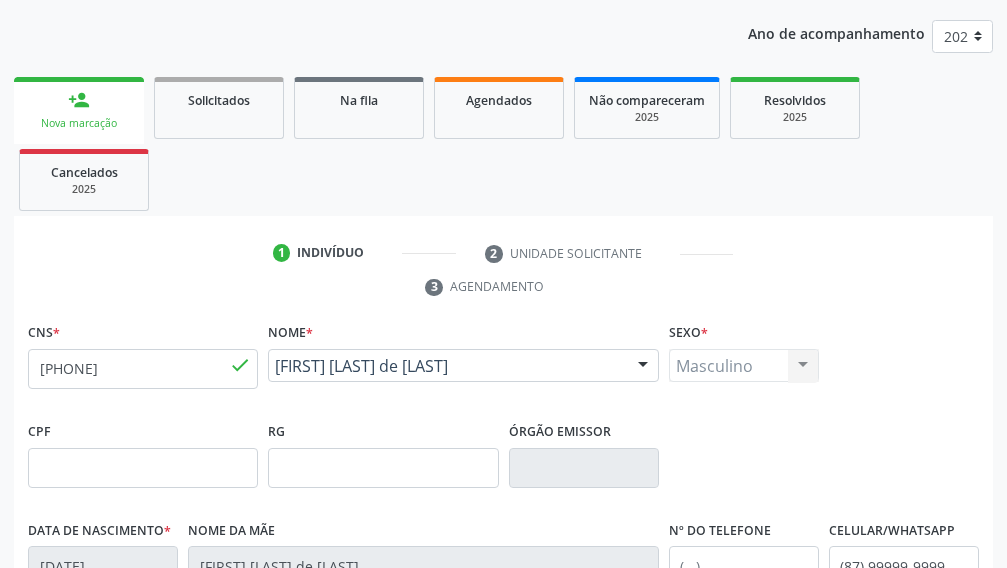 type 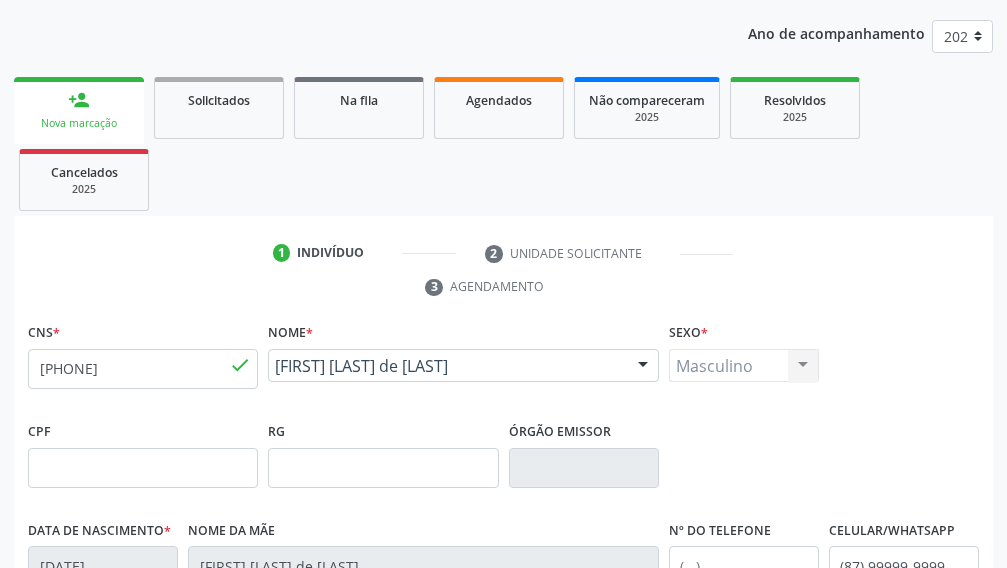 type 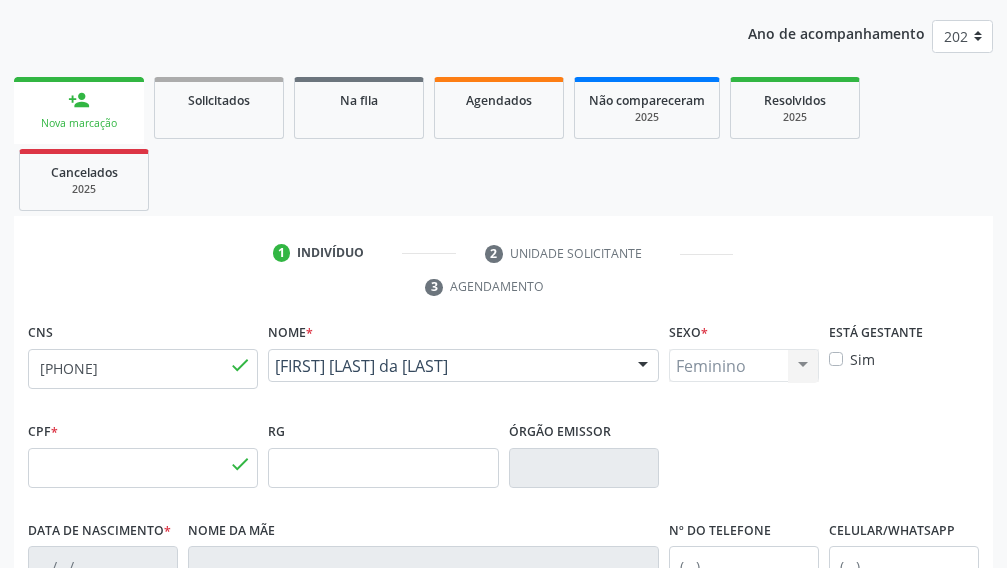 type on "[SSN]" 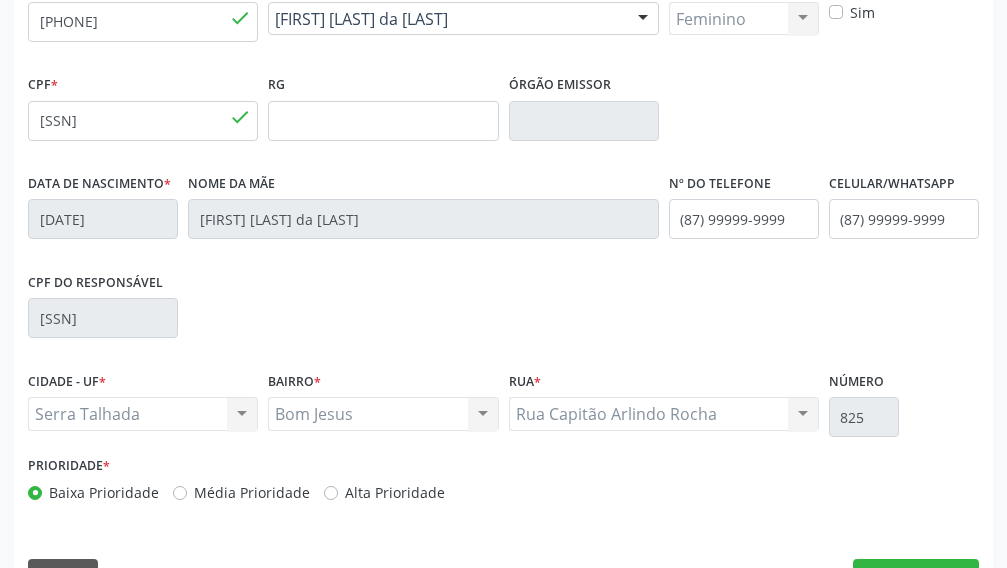 scroll, scrollTop: 622, scrollLeft: 0, axis: vertical 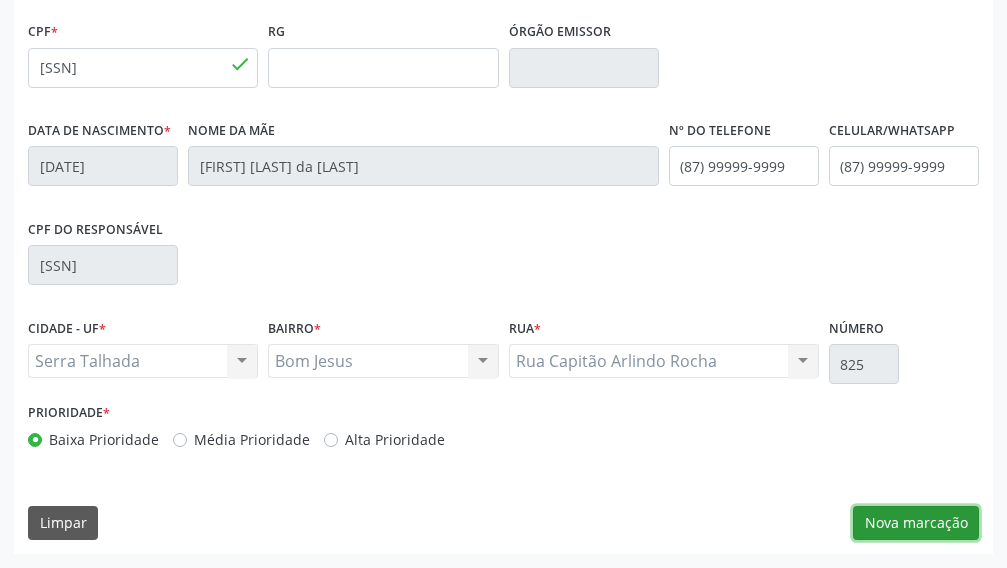click on "Nova marcação" at bounding box center (916, 523) 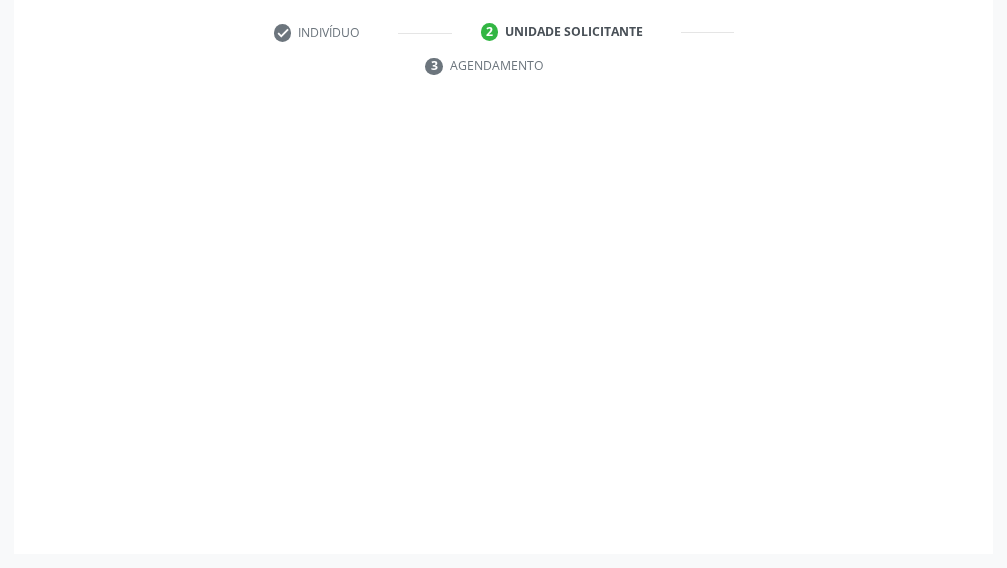 scroll, scrollTop: 443, scrollLeft: 0, axis: vertical 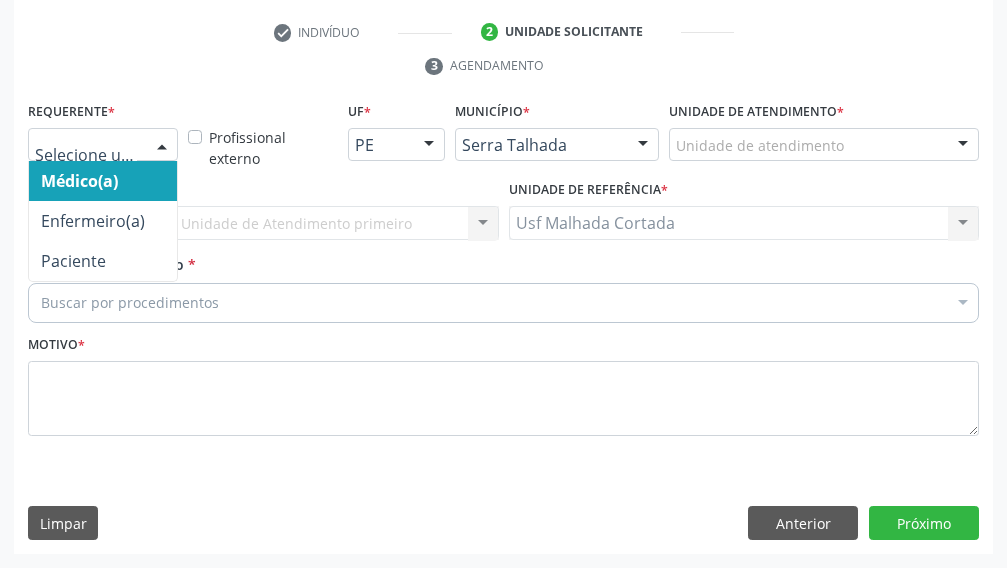 click at bounding box center [162, 146] 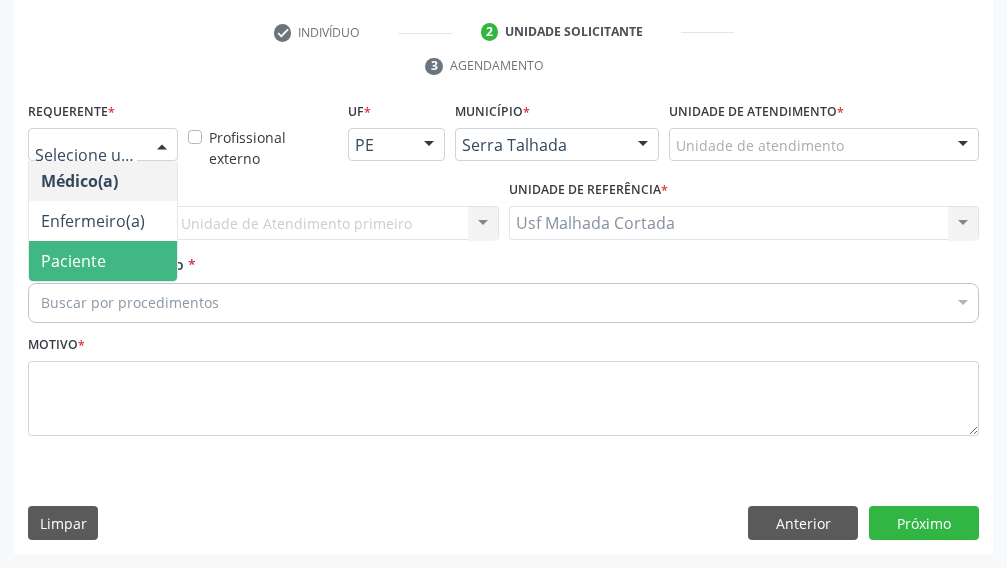 click on "Paciente" at bounding box center [103, 261] 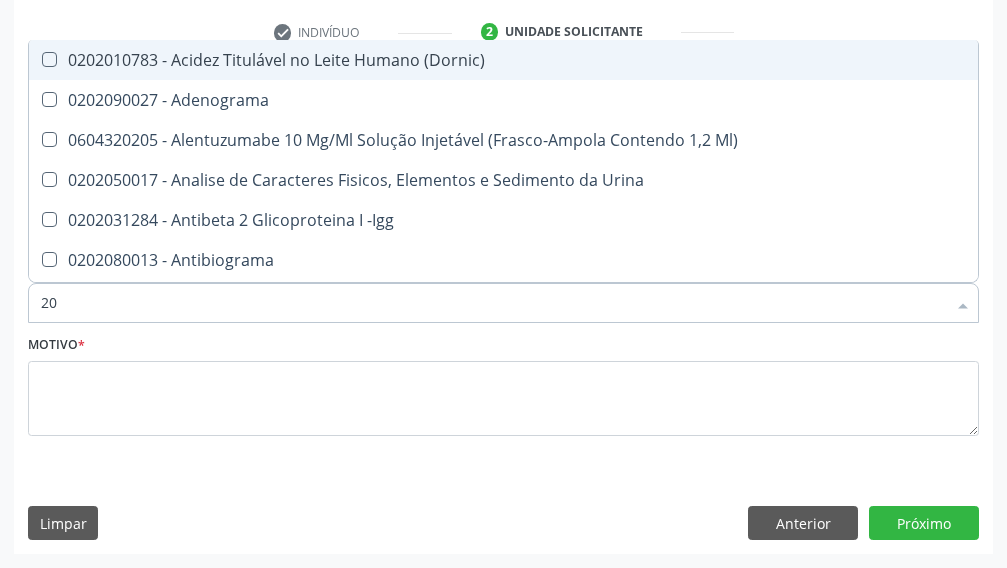 type on "2" 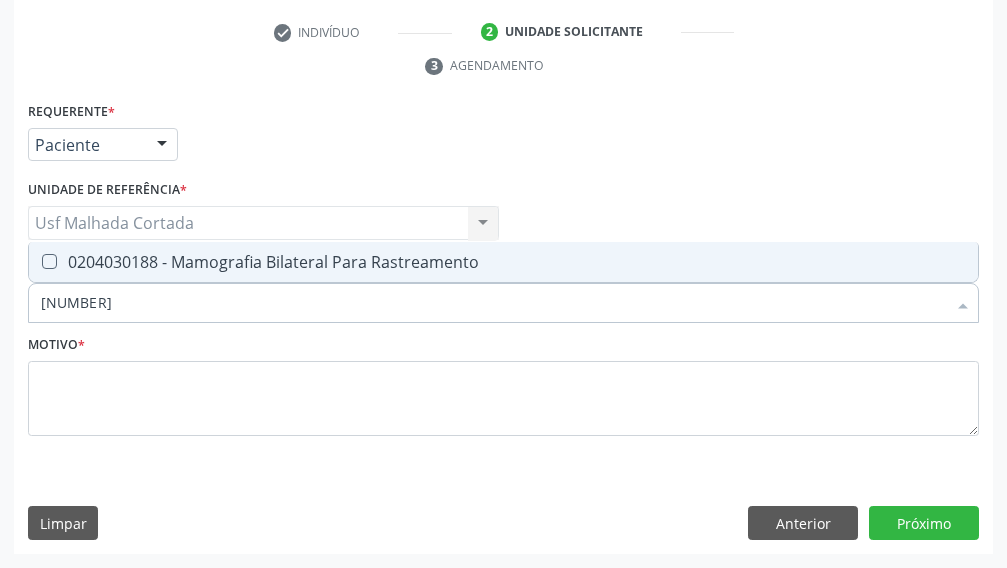 type on "[NUMBER]" 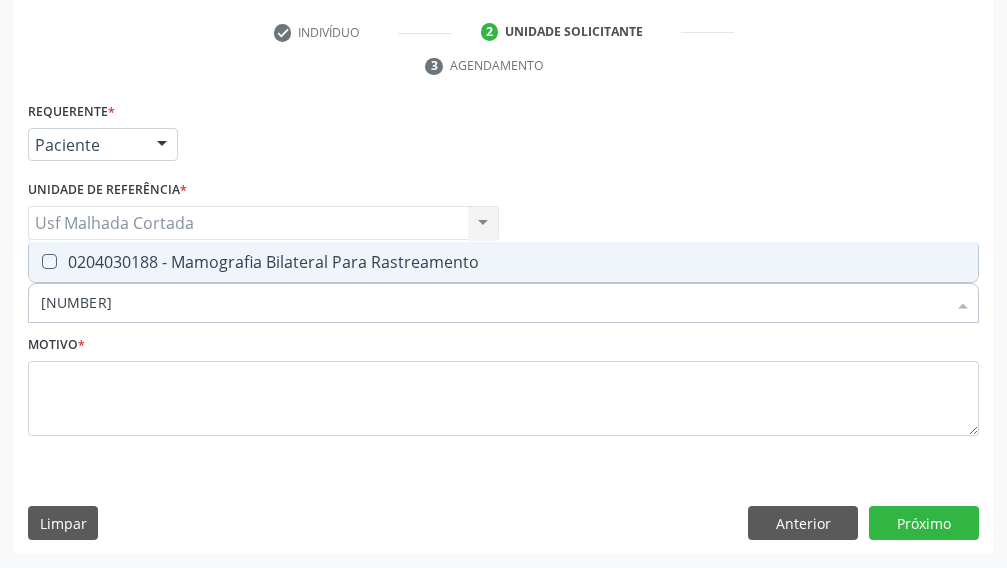 click at bounding box center [35, 261] 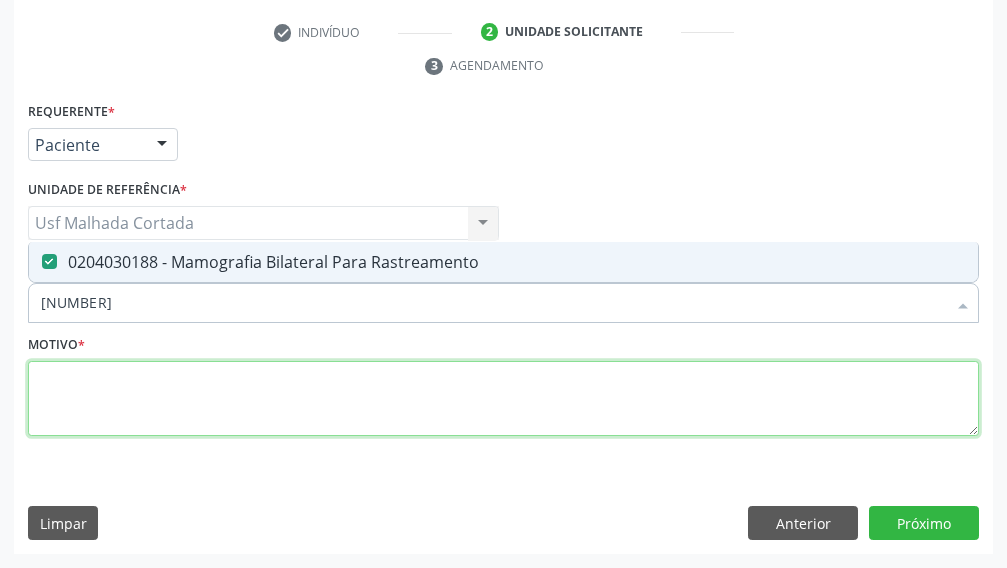click at bounding box center [503, 399] 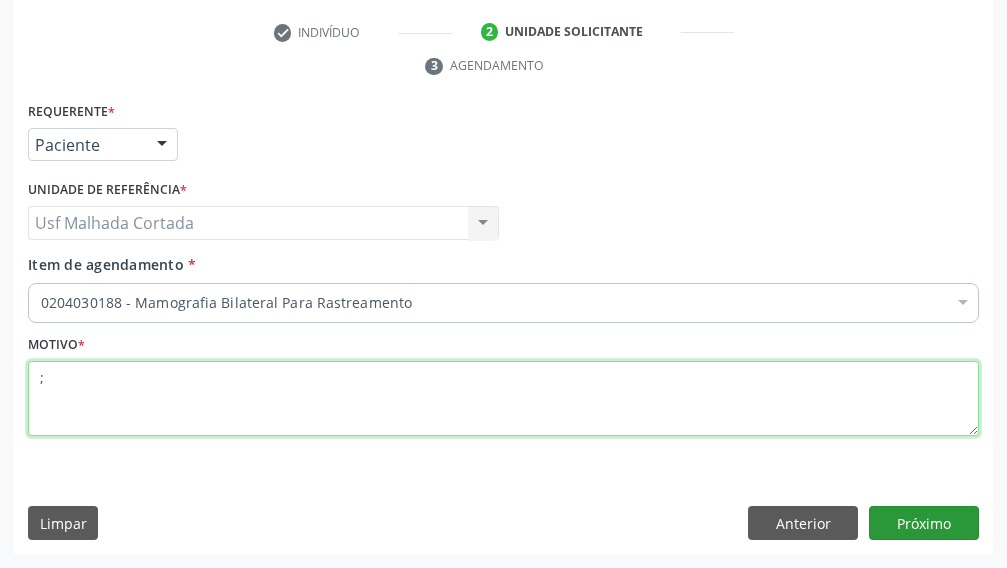 type on ";" 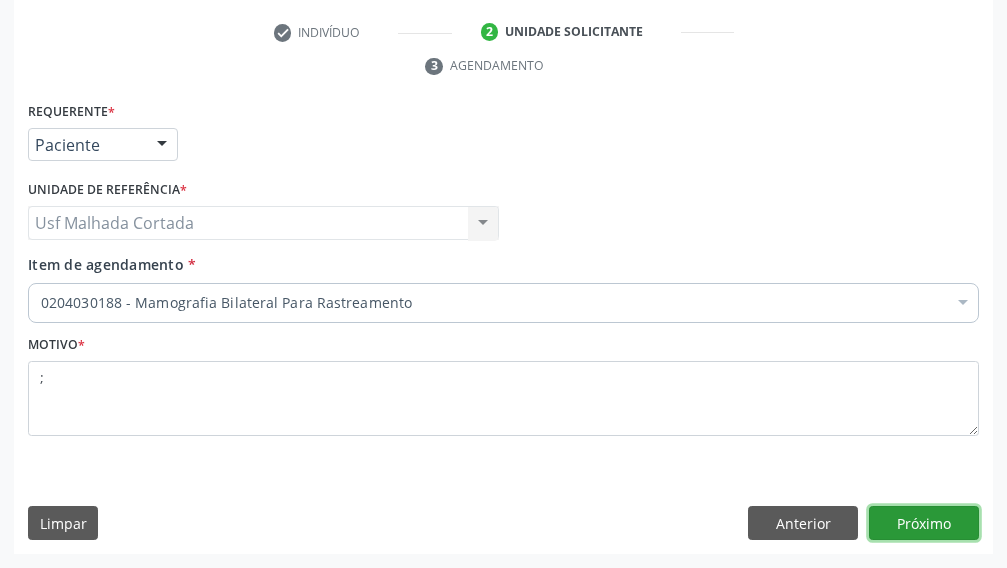 click on "Próximo" at bounding box center (924, 523) 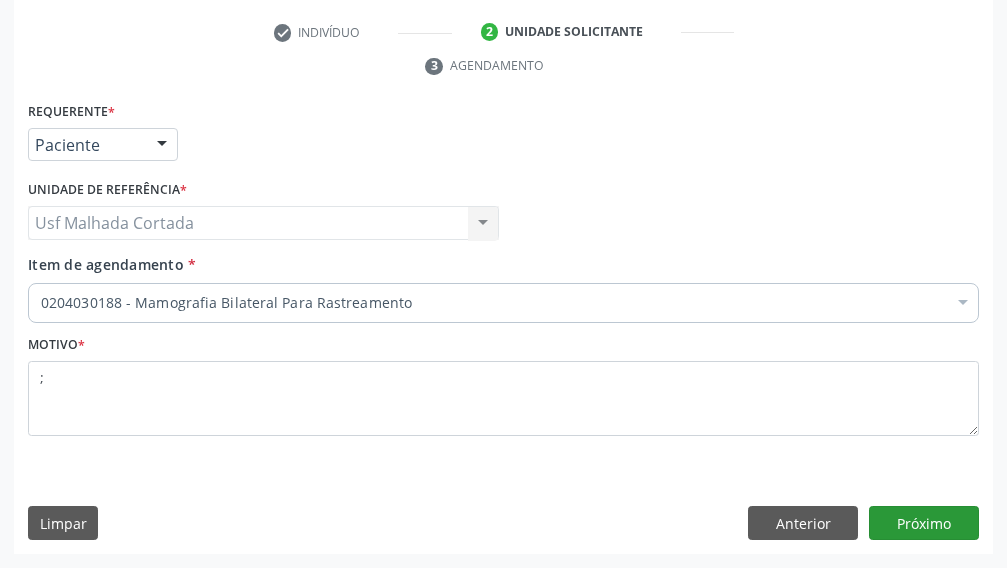 scroll, scrollTop: 405, scrollLeft: 0, axis: vertical 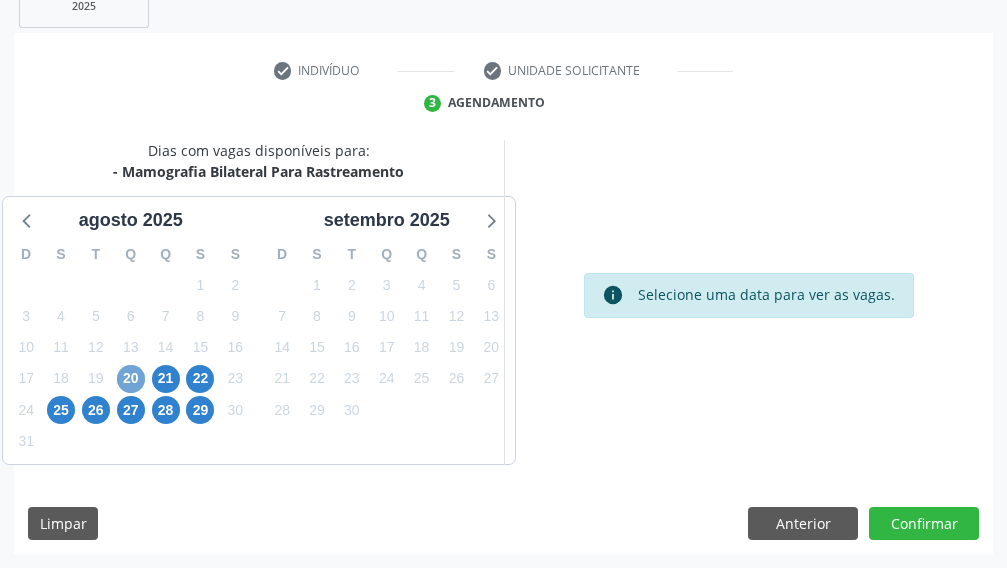 click on "20" at bounding box center [131, 379] 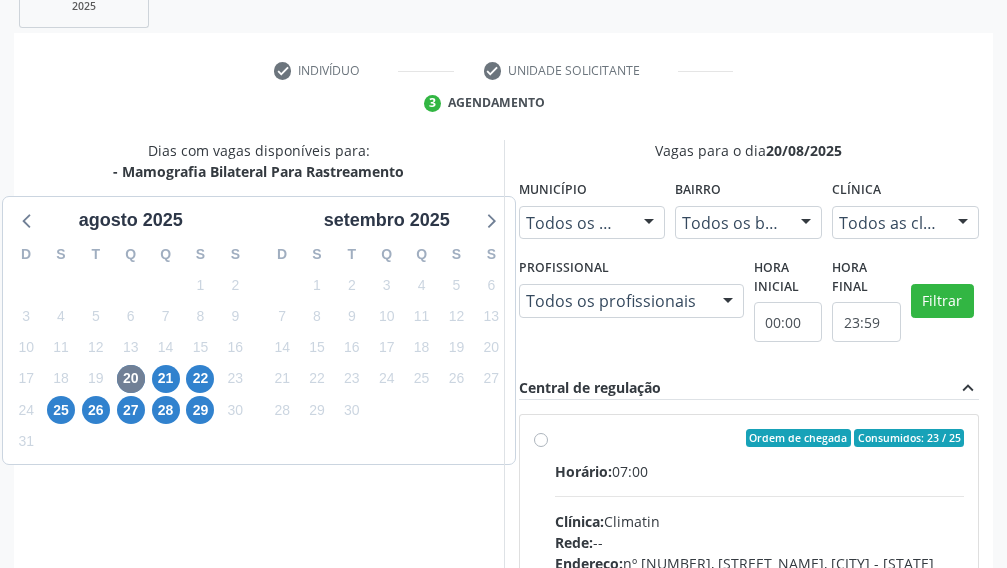 click on "Ordem de chegada
Consumidos: [NUMBER] / [NUMBER]
Horário:   [TIME]
Clínica:  Climatin
Rede:
--
Endereço:   nº [NUMBER], [STREET_NAME], [CITY] - [STATE]
Telefone:   [PHONE]
Profissional:
[FIRST] [LAST] de [LAST] [LAST] [LAST]
Informações adicionais sobre o atendimento
Idade de atendimento:
de [NUMBER] a [NUMBER] anos
Gênero(s) atendido(s):
Masculino e Feminino
Informações adicionais:
--" at bounding box center (760, 582) 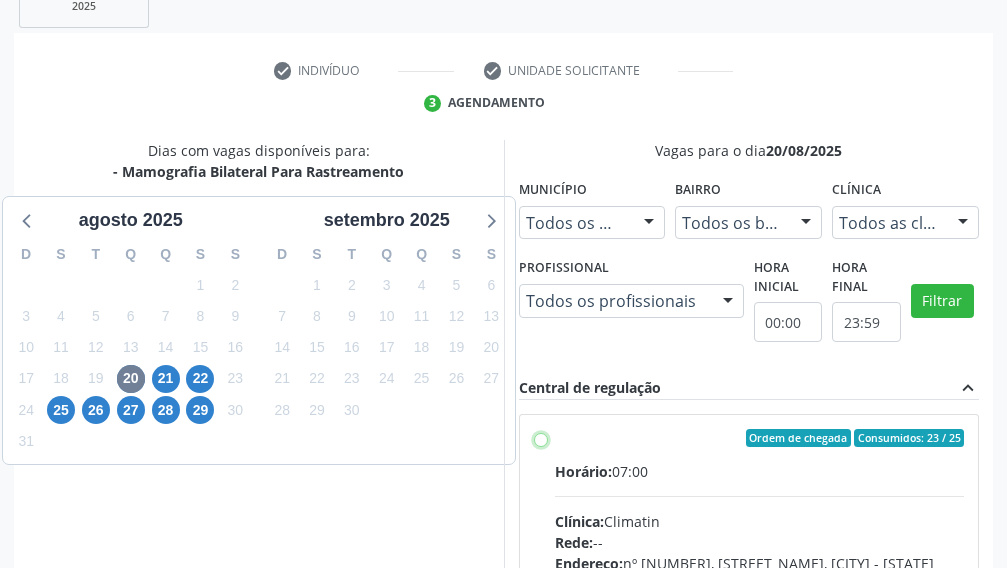 click on "Ordem de chegada
Consumidos: [NUMBER] / [NUMBER]
Horário:   [TIME]
Clínica:  Climatin
Rede:
--
Endereço:   nº [NUMBER], [STREET_NAME], [CITY] - [STATE]
Telefone:   [PHONE]
Profissional:
[FIRST] [LAST] de [LAST] [LAST] [LAST]
Informações adicionais sobre o atendimento
Idade de atendimento:
de [NUMBER] a [NUMBER] anos
Gênero(s) atendido(s):
Masculino e Feminino
Informações adicionais:
--" at bounding box center [541, 438] 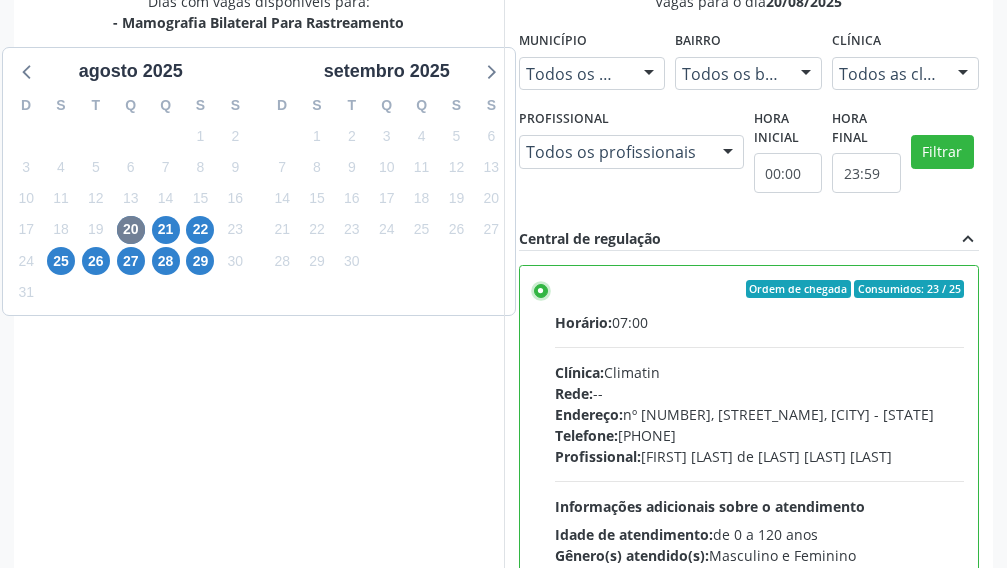 scroll, scrollTop: 741, scrollLeft: 0, axis: vertical 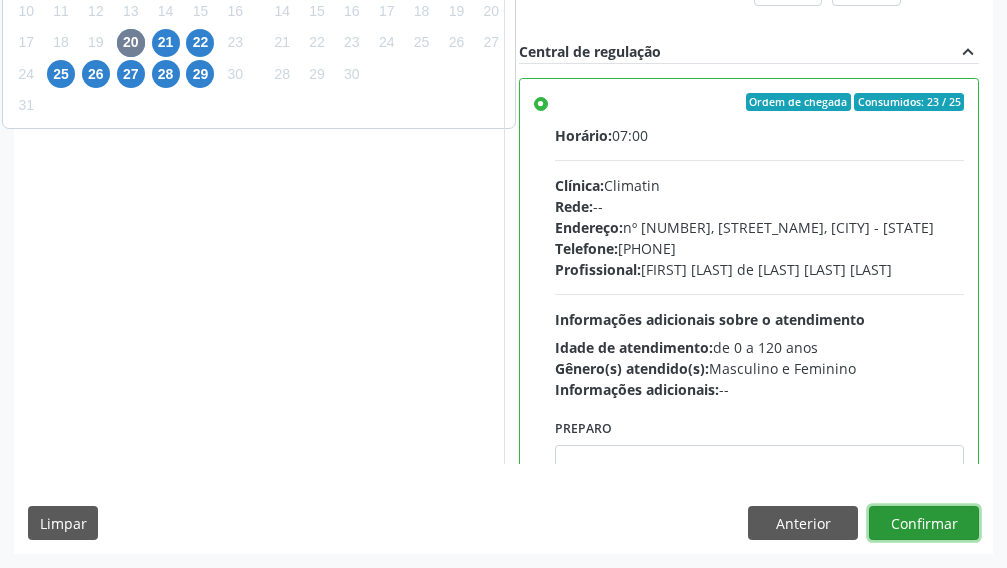 click on "Confirmar" at bounding box center (924, 523) 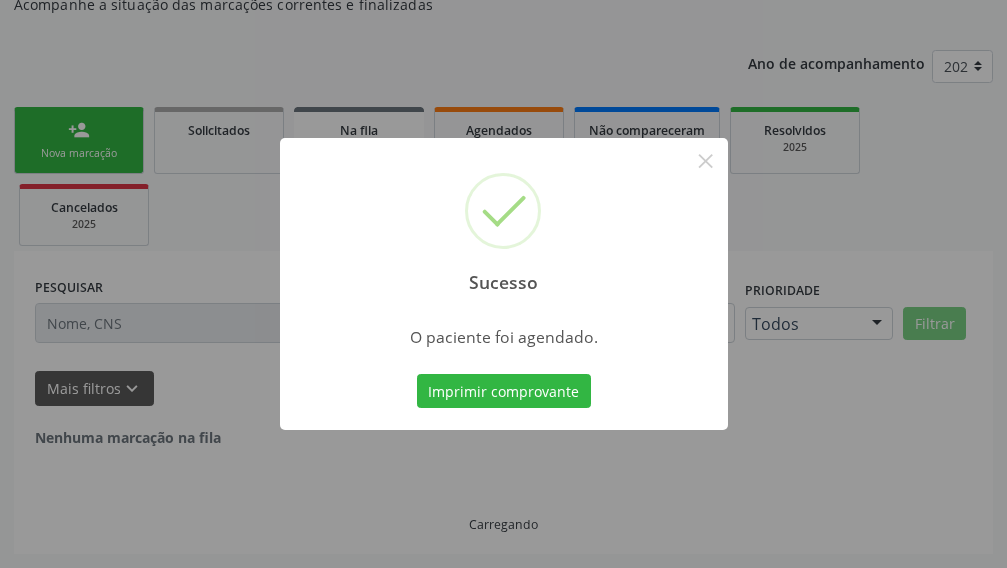 scroll, scrollTop: 107, scrollLeft: 0, axis: vertical 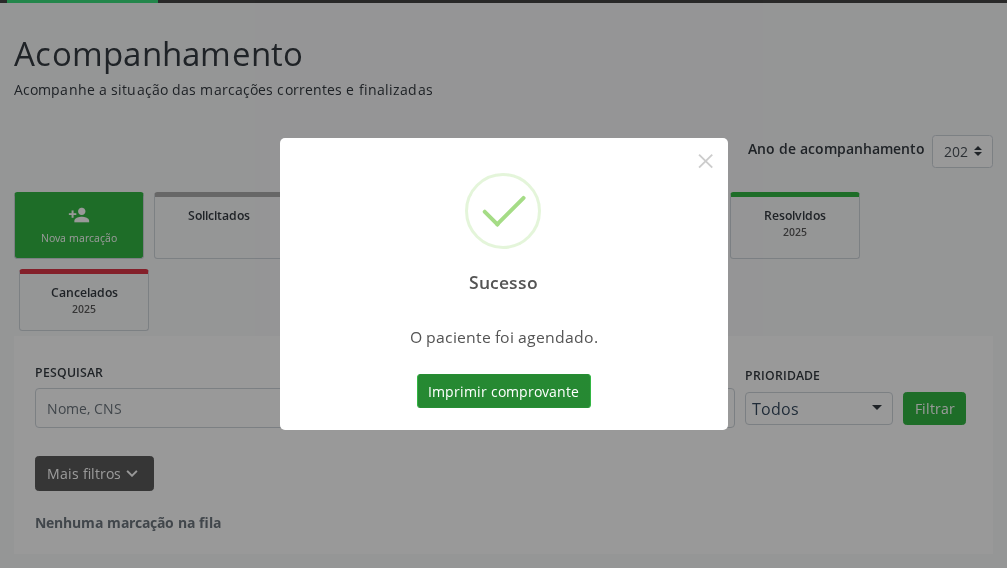click on "Imprimir comprovante" at bounding box center [504, 391] 